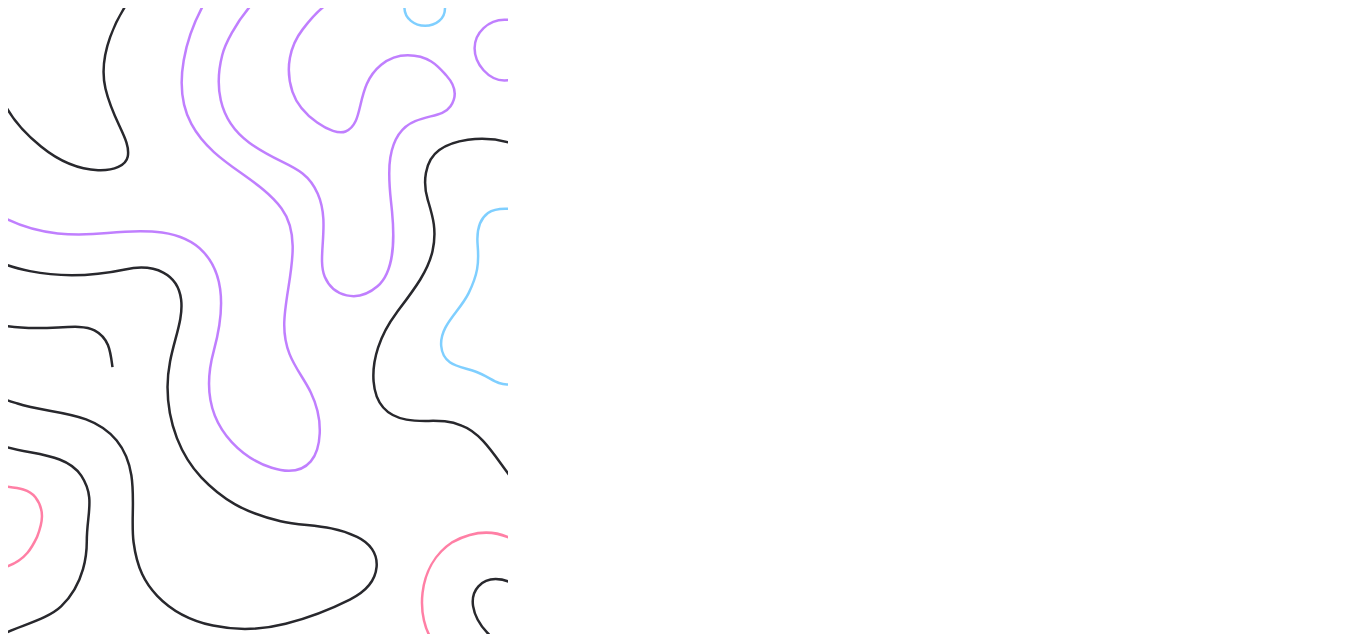 scroll, scrollTop: 0, scrollLeft: 0, axis: both 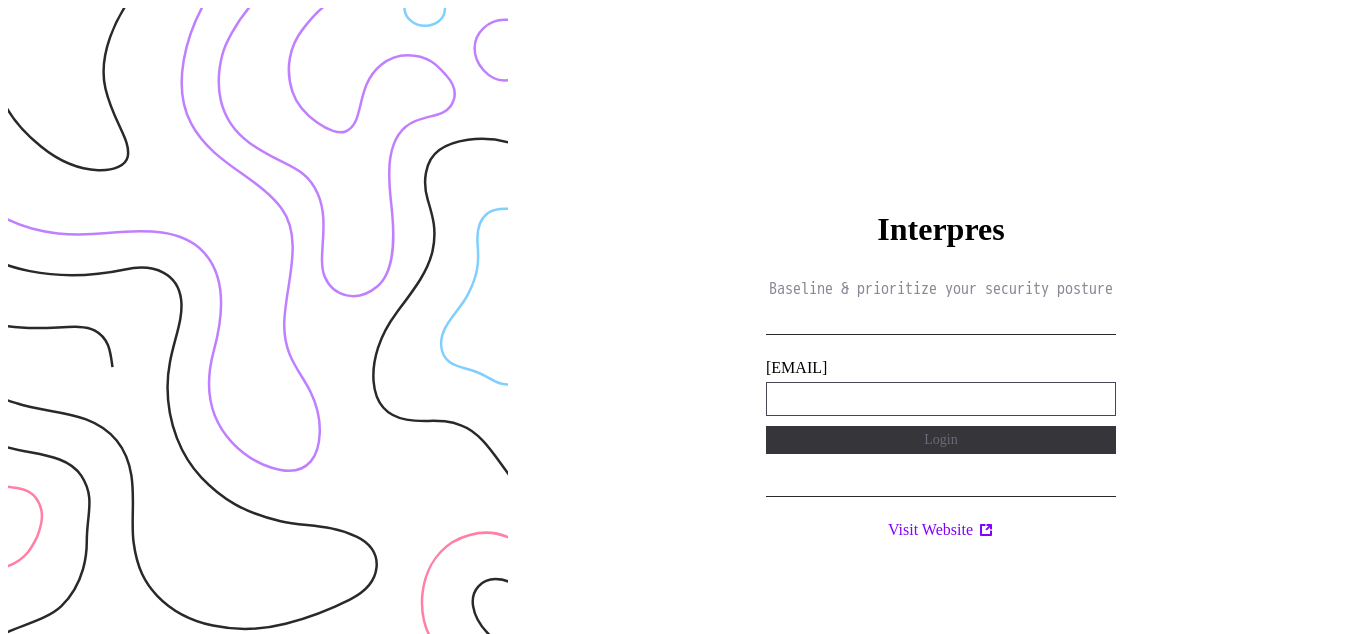 click on "**********" at bounding box center (941, 399) 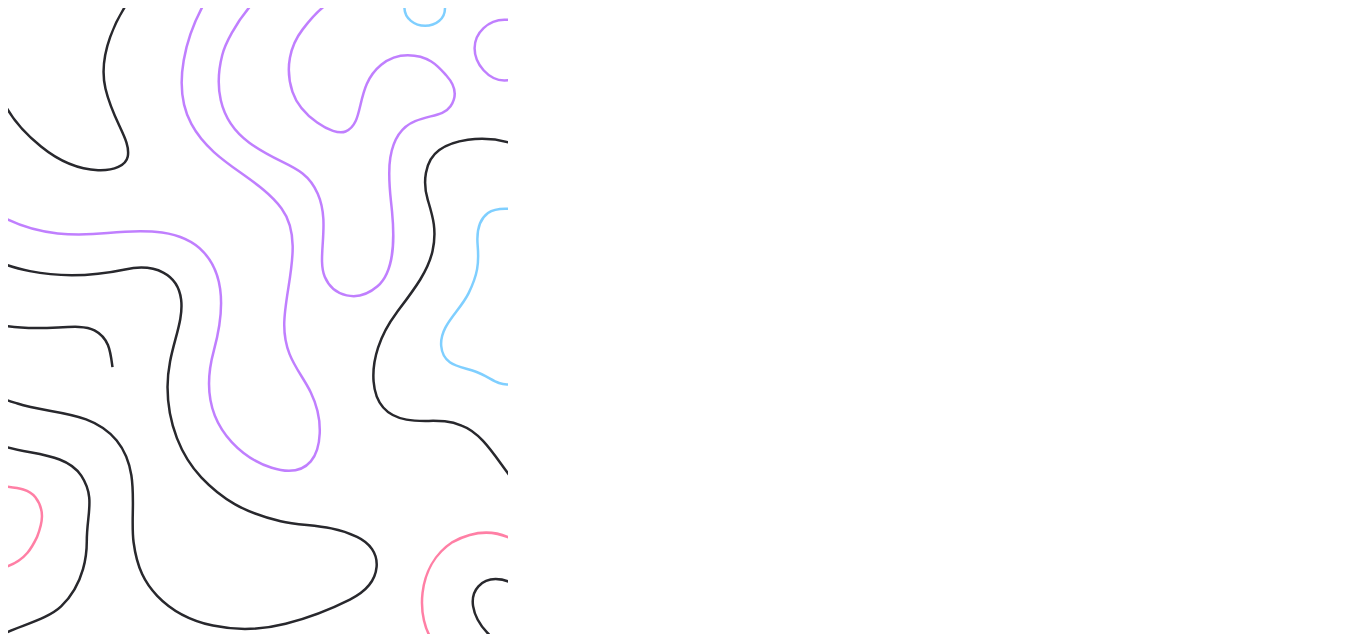 scroll, scrollTop: 0, scrollLeft: 0, axis: both 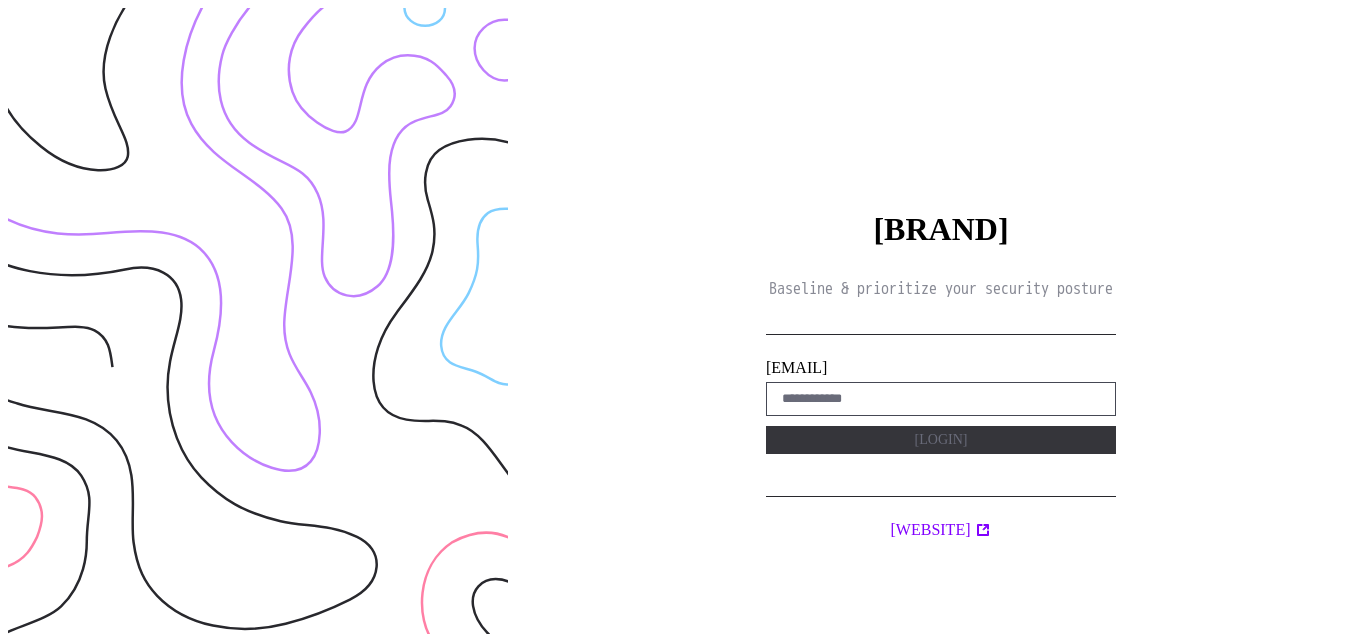click on "[BRAND] Baseline & prioritize your security posture [EMAIL] [LOGIN] [WEBSITE]" at bounding box center (941, 325) 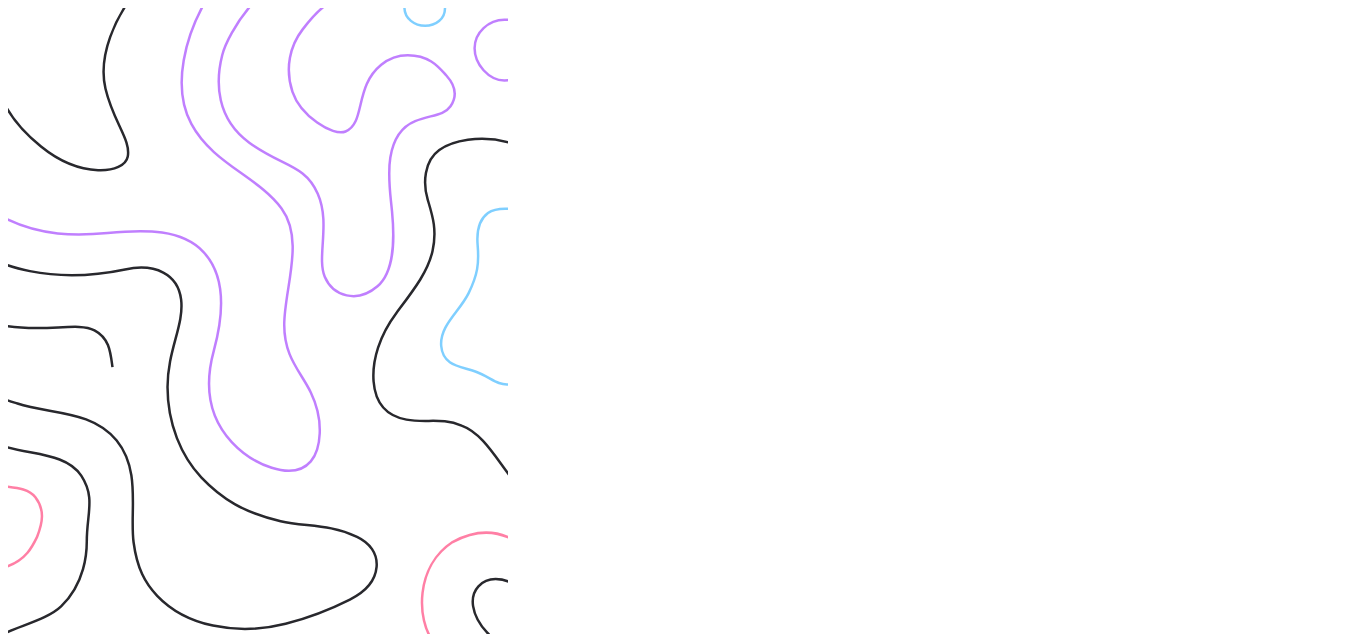 scroll, scrollTop: 0, scrollLeft: 0, axis: both 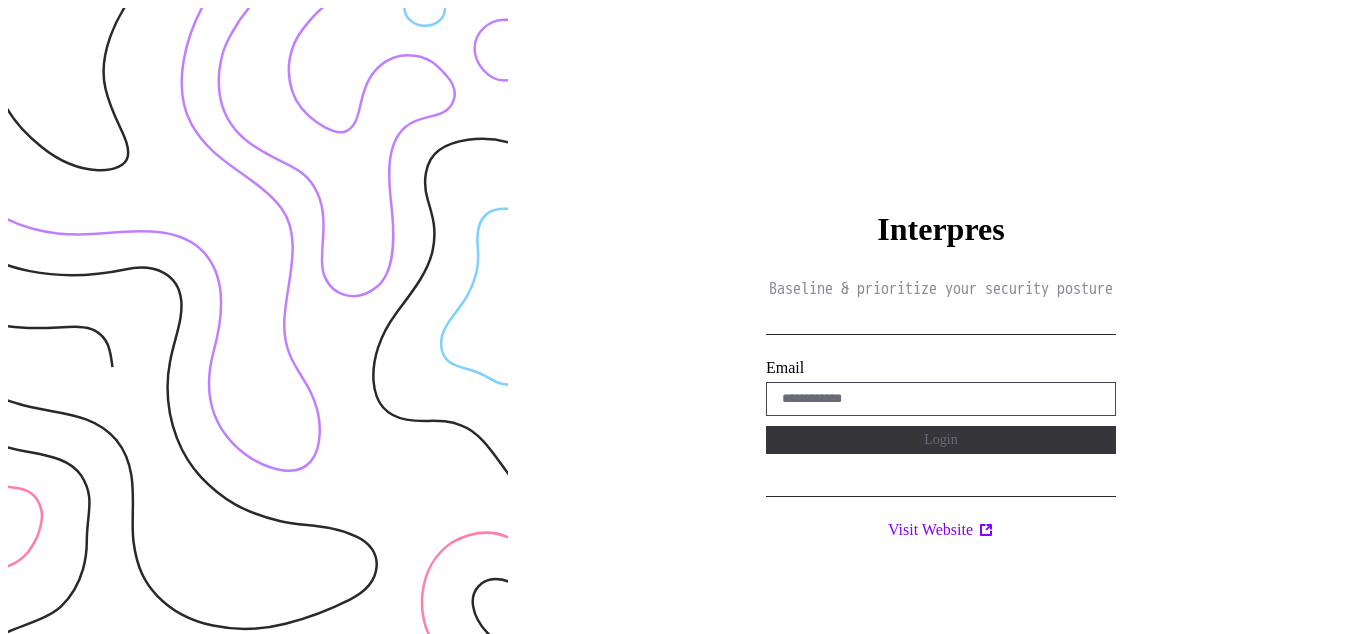 click on "Interpres Baseline & prioritize your security posture Email Login Visit Website" at bounding box center [941, 325] 